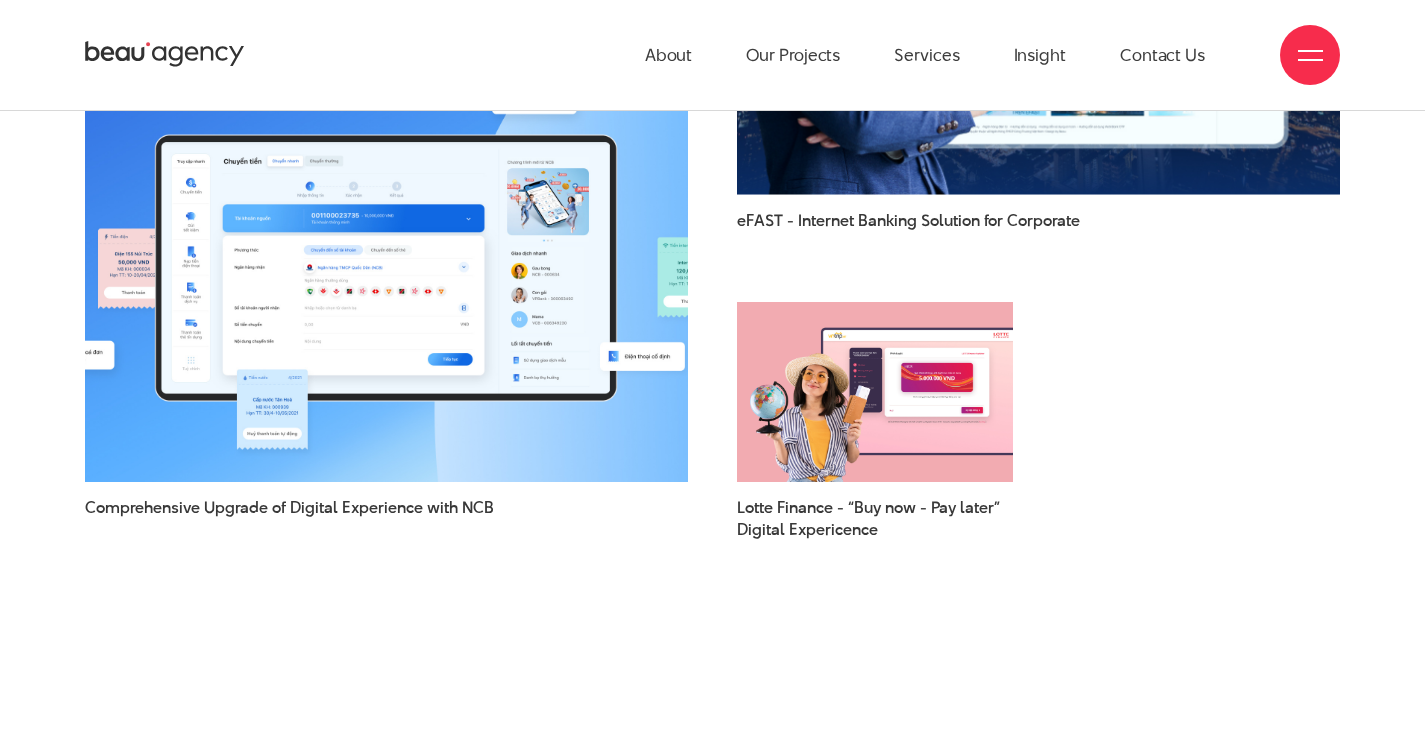 scroll, scrollTop: 2715, scrollLeft: 0, axis: vertical 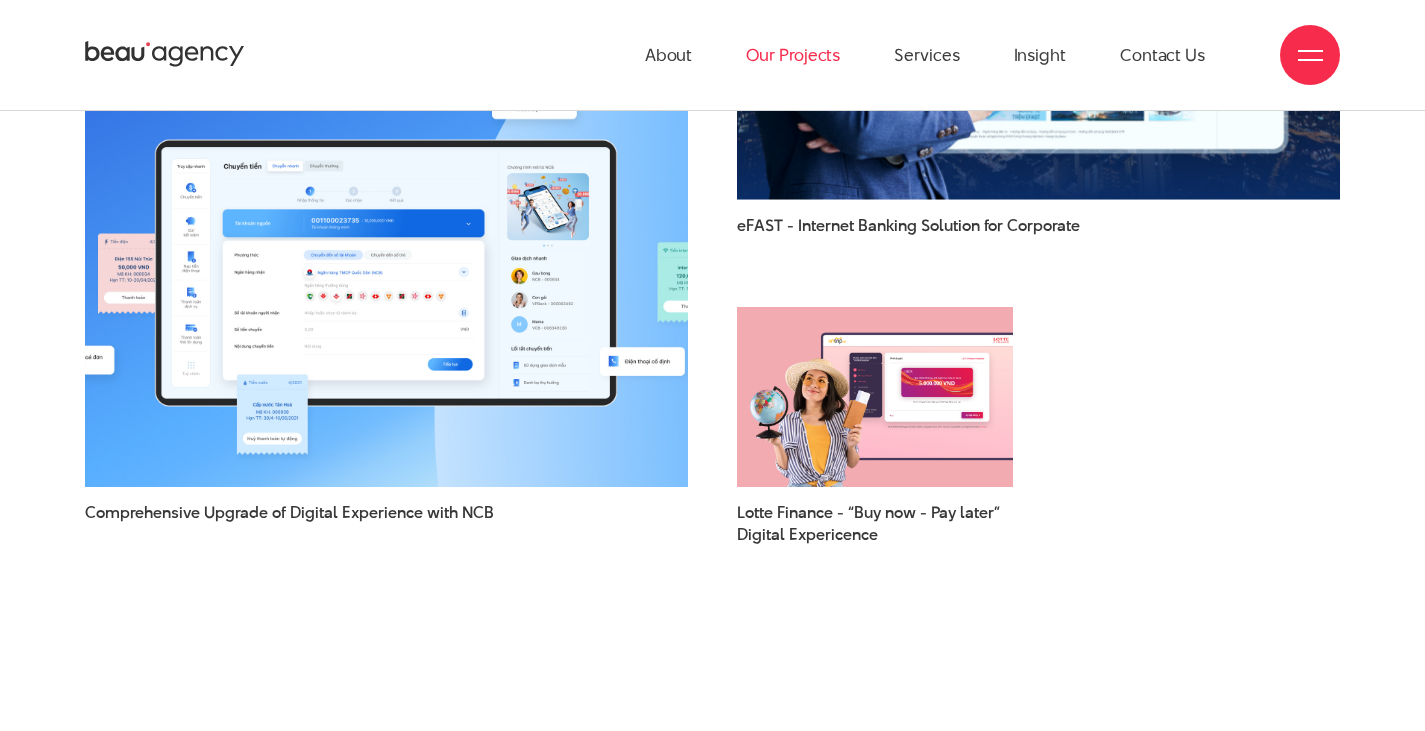 click on "Our Projects" at bounding box center [793, 55] 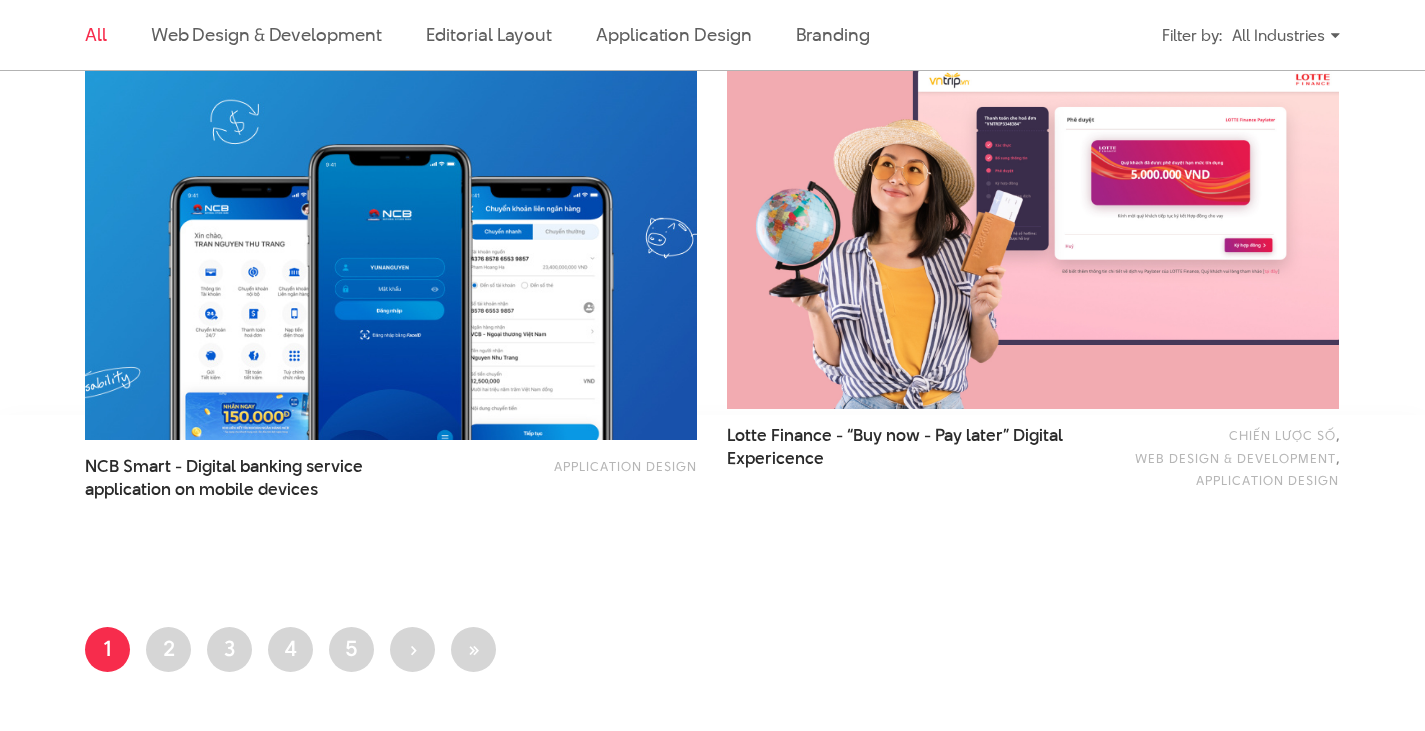 scroll, scrollTop: 3500, scrollLeft: 0, axis: vertical 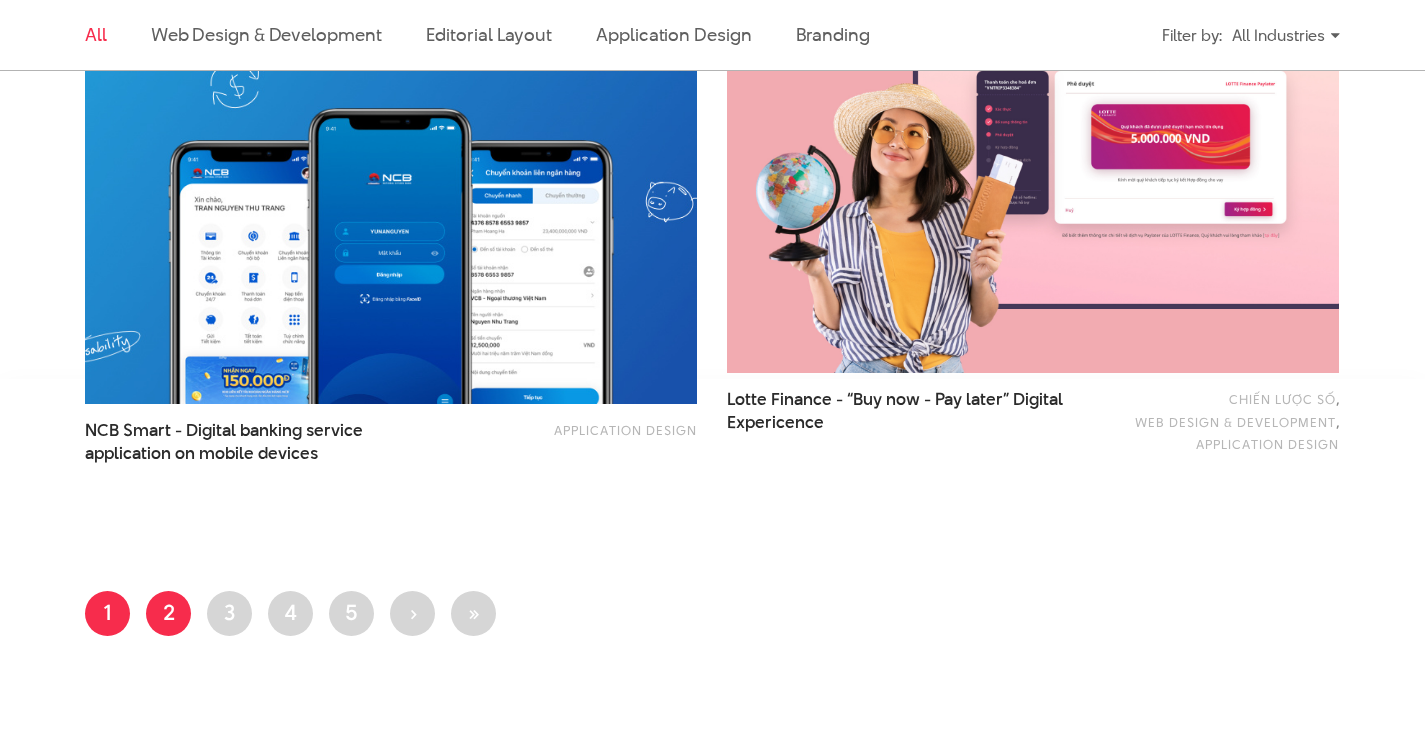 click on "Page
2" at bounding box center (168, 613) 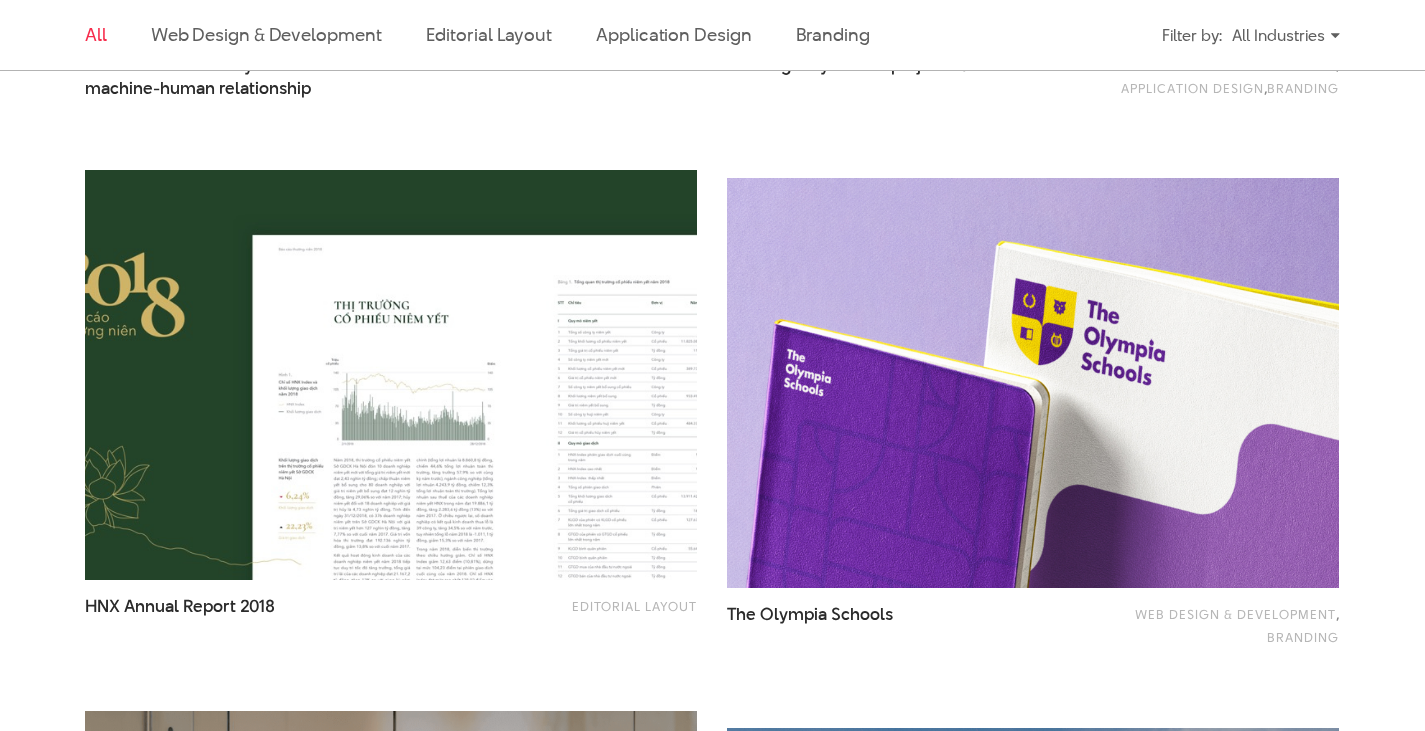 scroll, scrollTop: 1200, scrollLeft: 0, axis: vertical 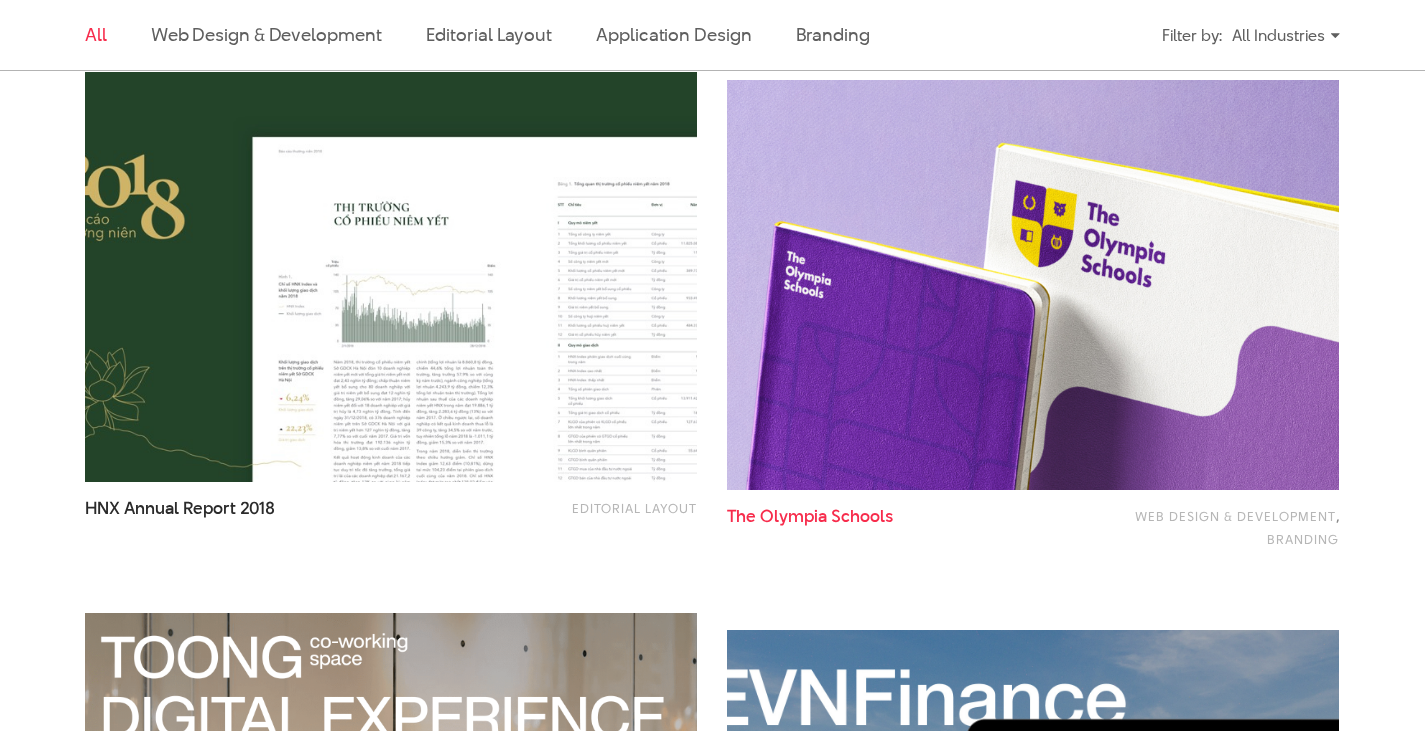 click on "Olympia" at bounding box center (793, 516) 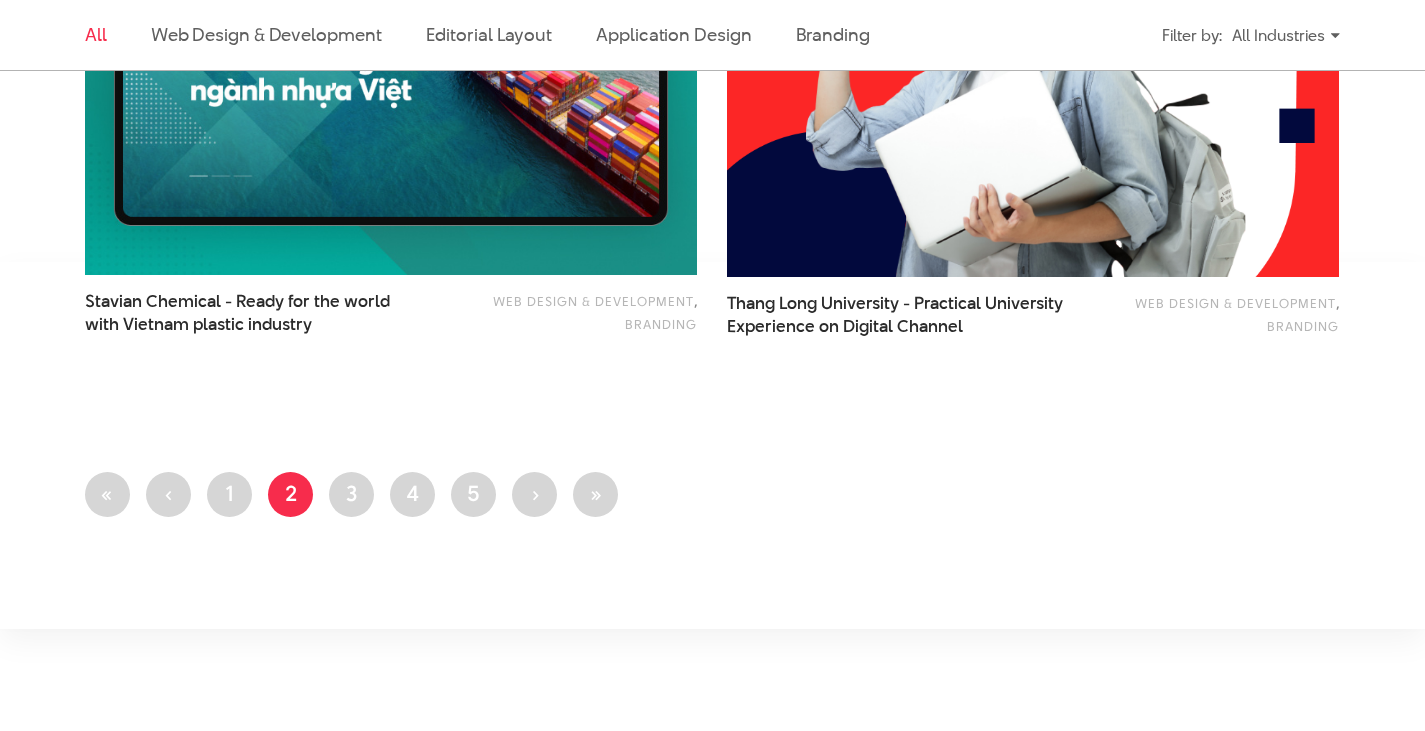 scroll, scrollTop: 3800, scrollLeft: 0, axis: vertical 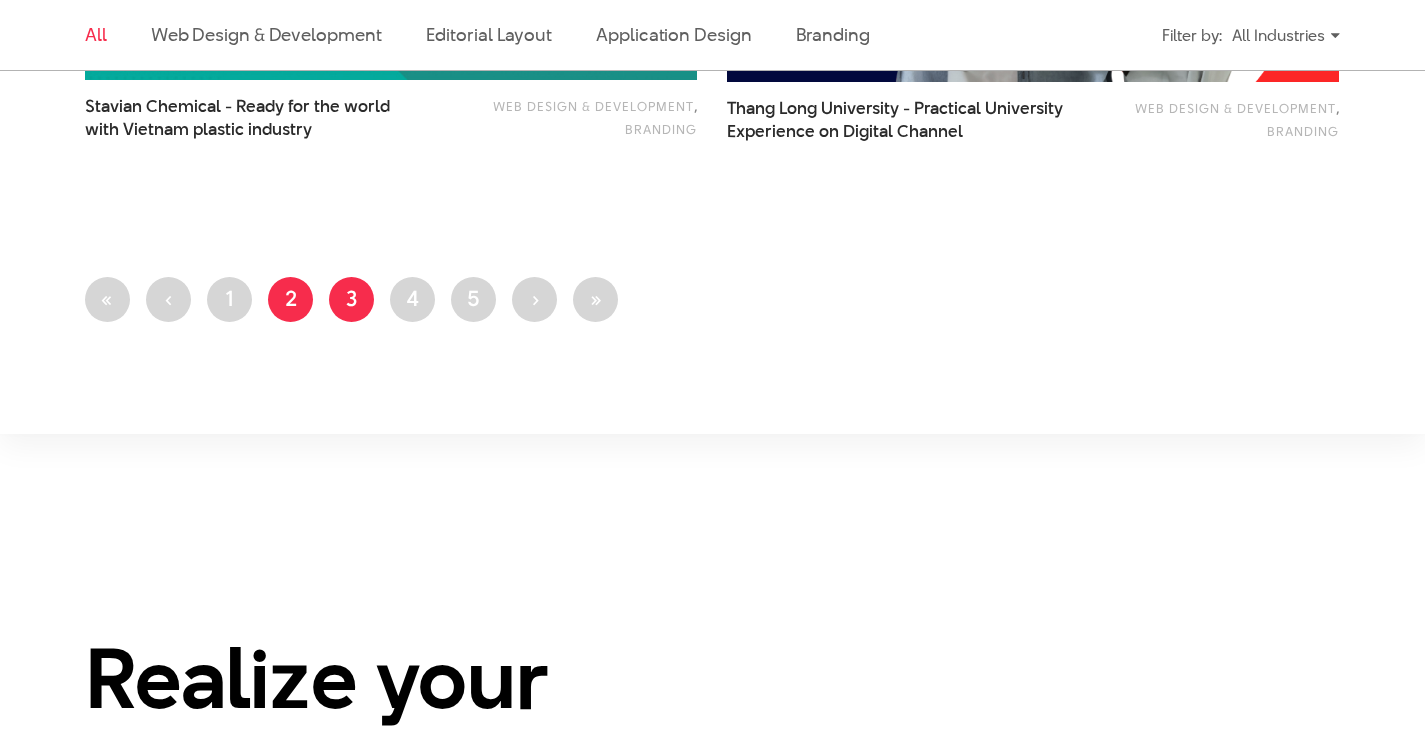 click on "Page
3" at bounding box center [351, 299] 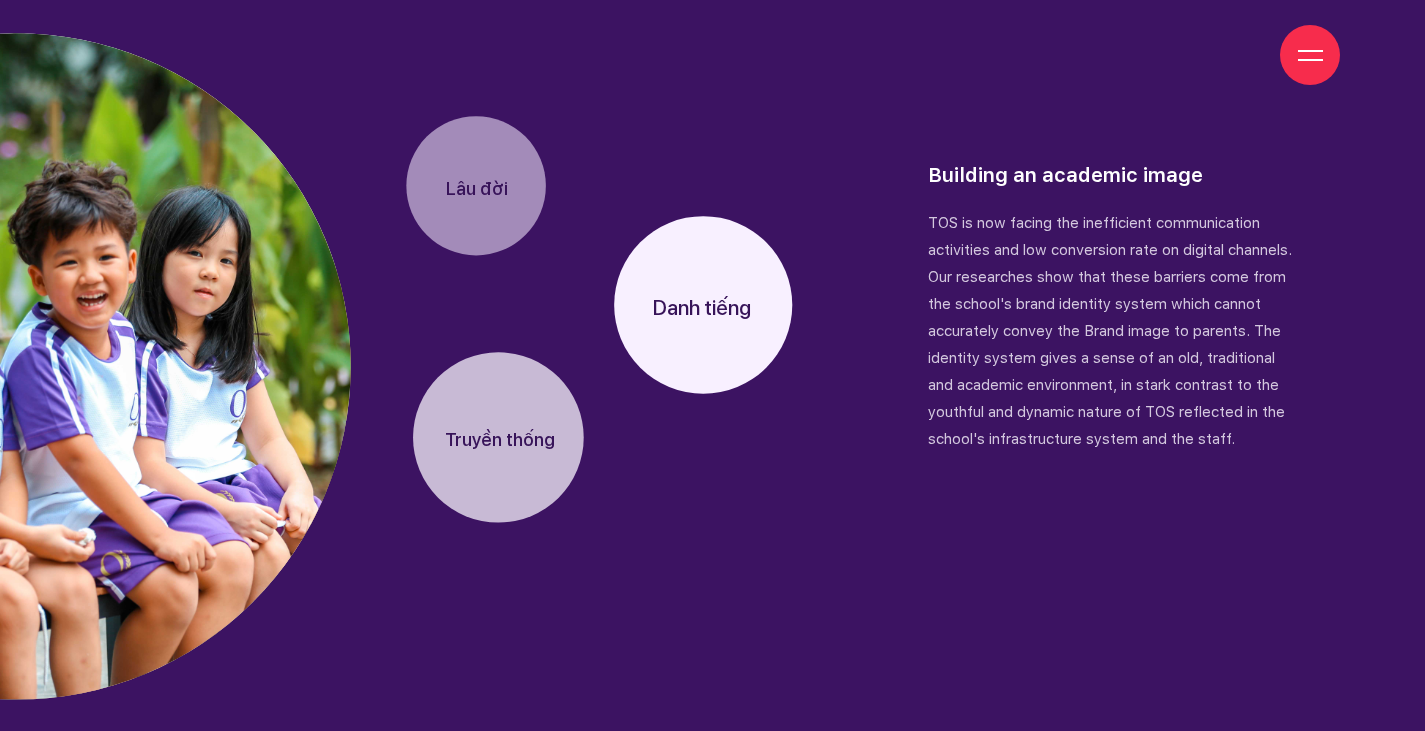 scroll, scrollTop: 3200, scrollLeft: 0, axis: vertical 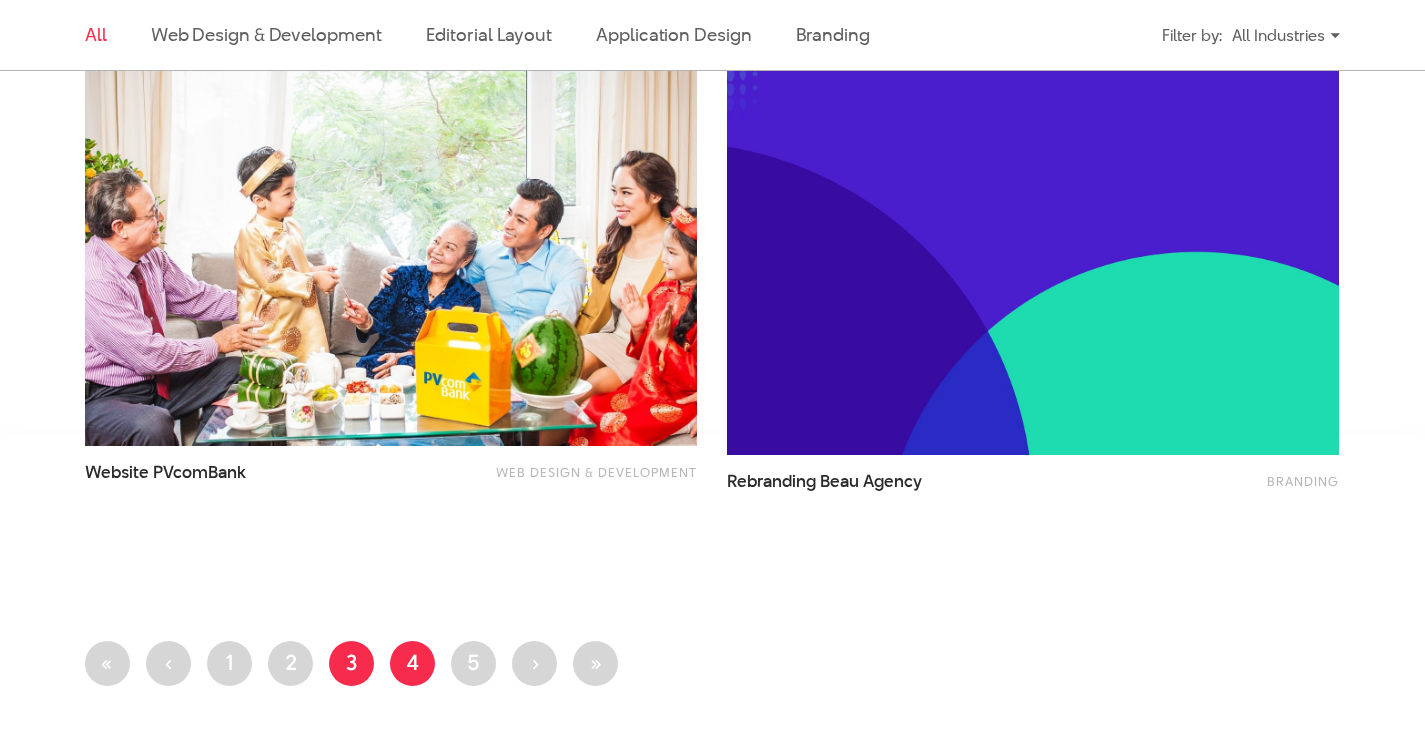 click on "Page
4" at bounding box center (412, 663) 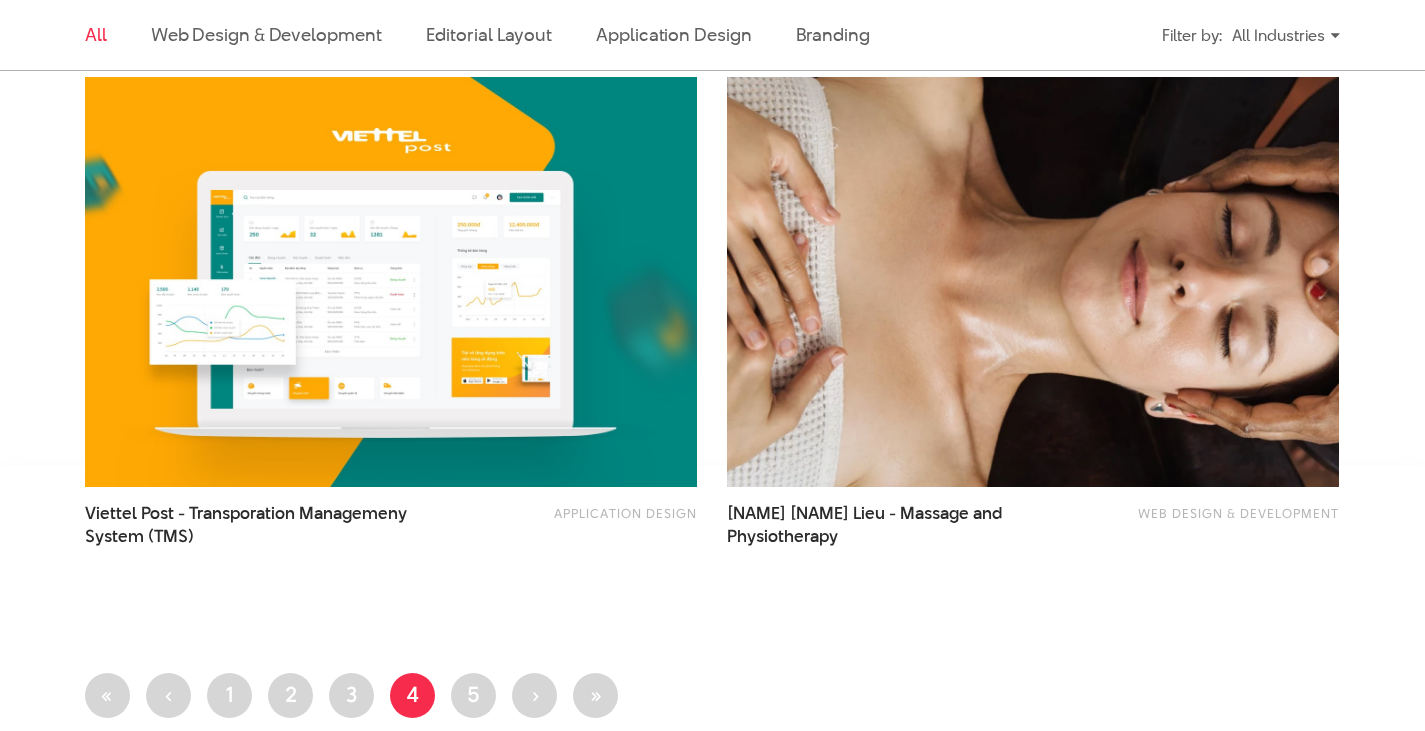 scroll, scrollTop: 3400, scrollLeft: 0, axis: vertical 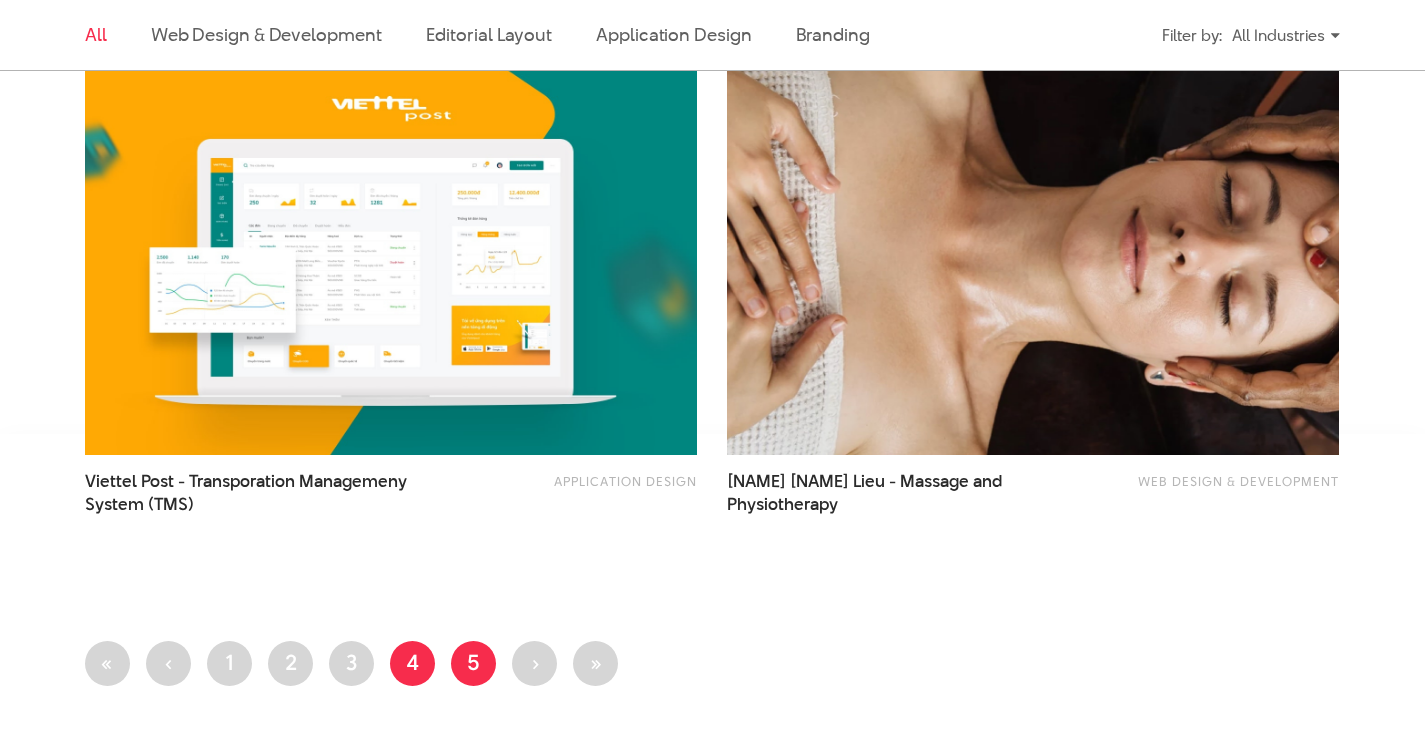 click on "Page
5" at bounding box center (473, 663) 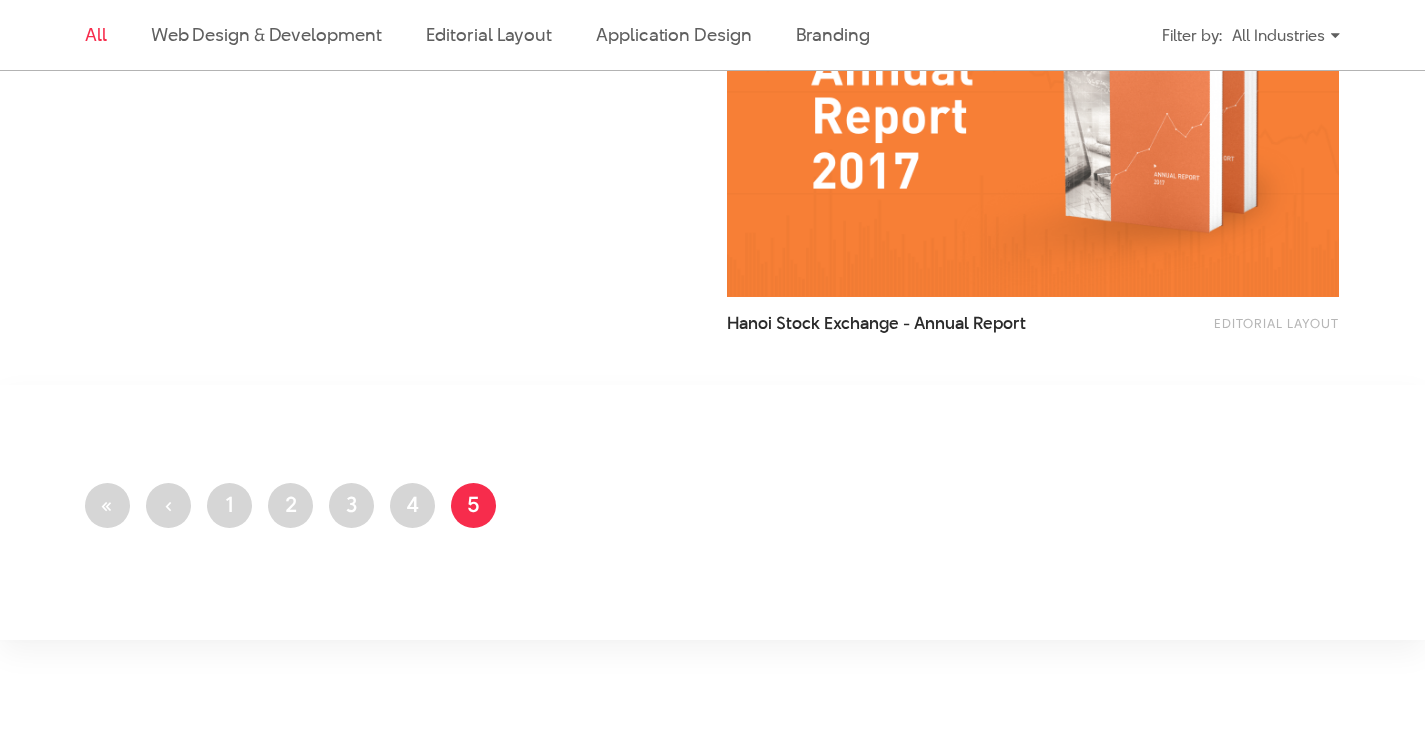 scroll, scrollTop: 2500, scrollLeft: 0, axis: vertical 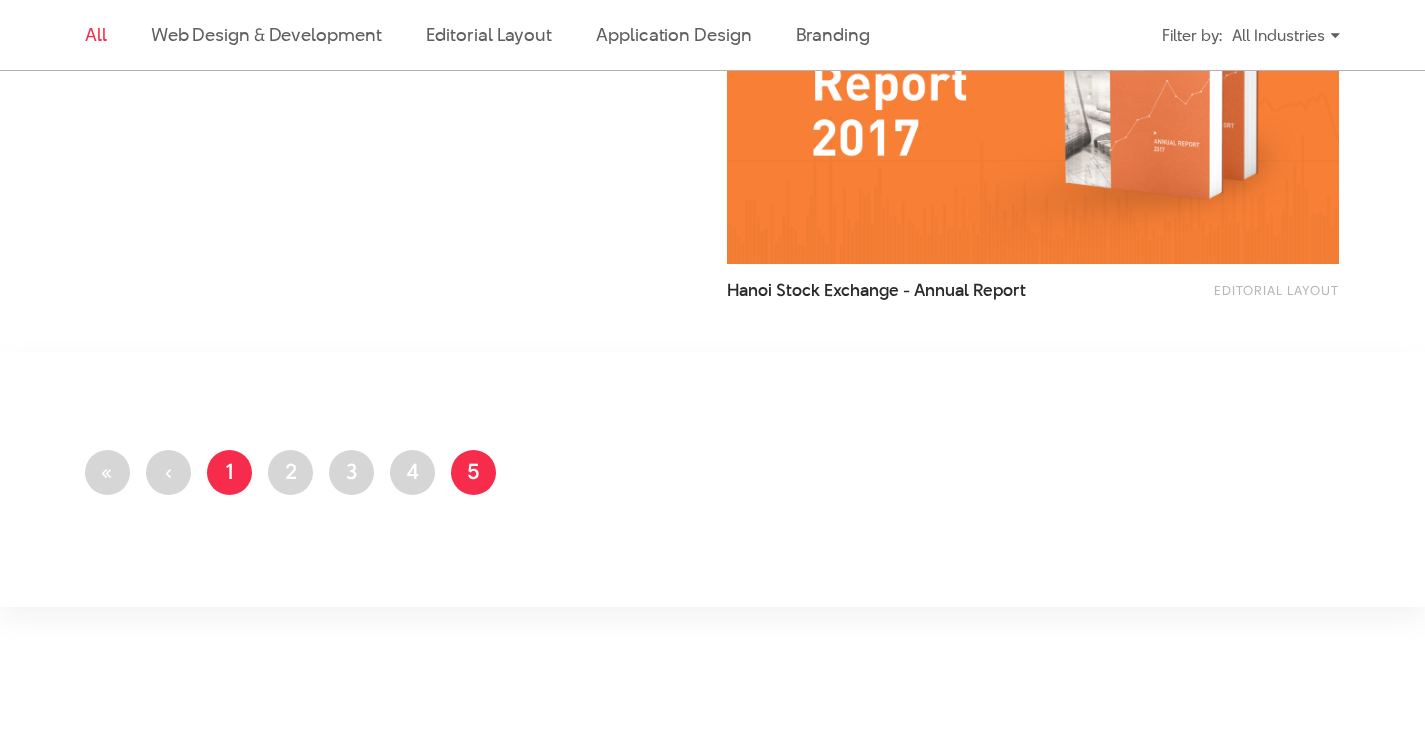 click on "Page
1" at bounding box center [229, 472] 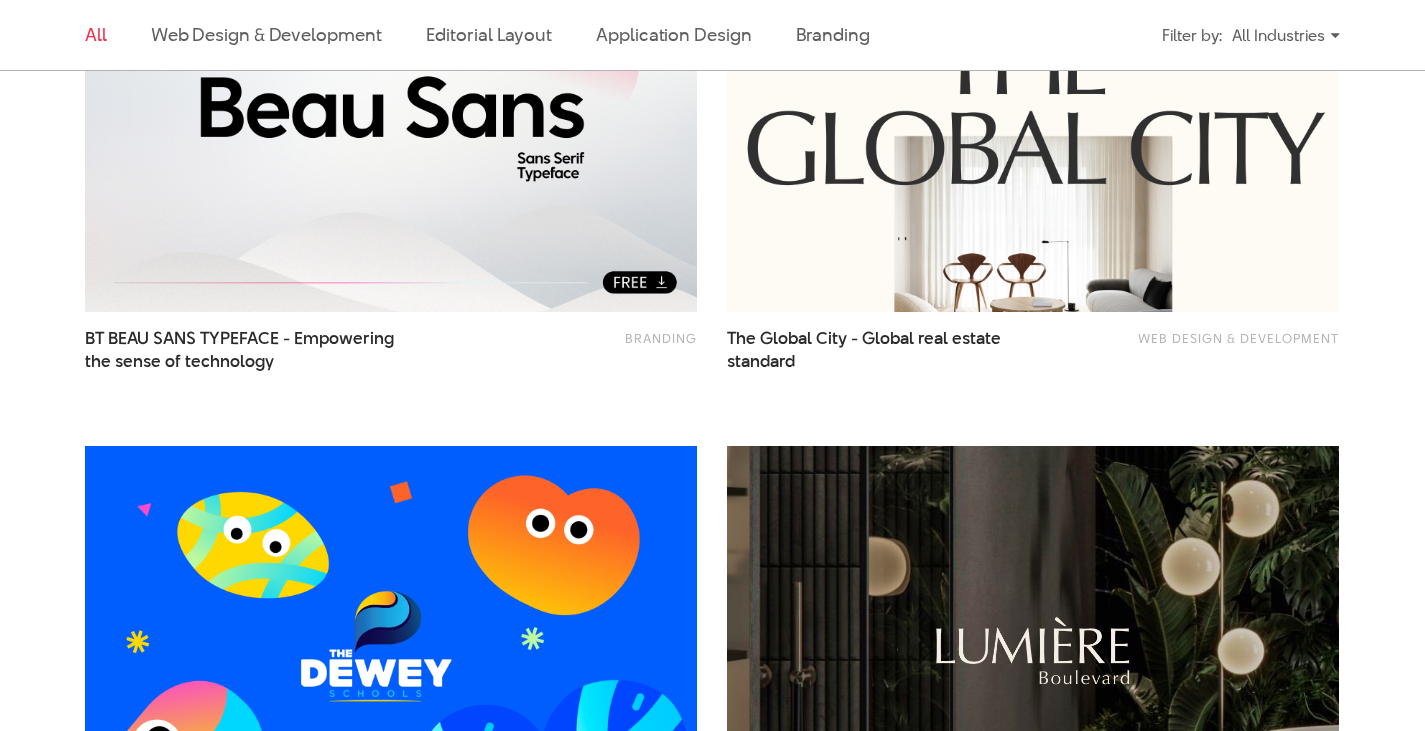 scroll, scrollTop: 1100, scrollLeft: 0, axis: vertical 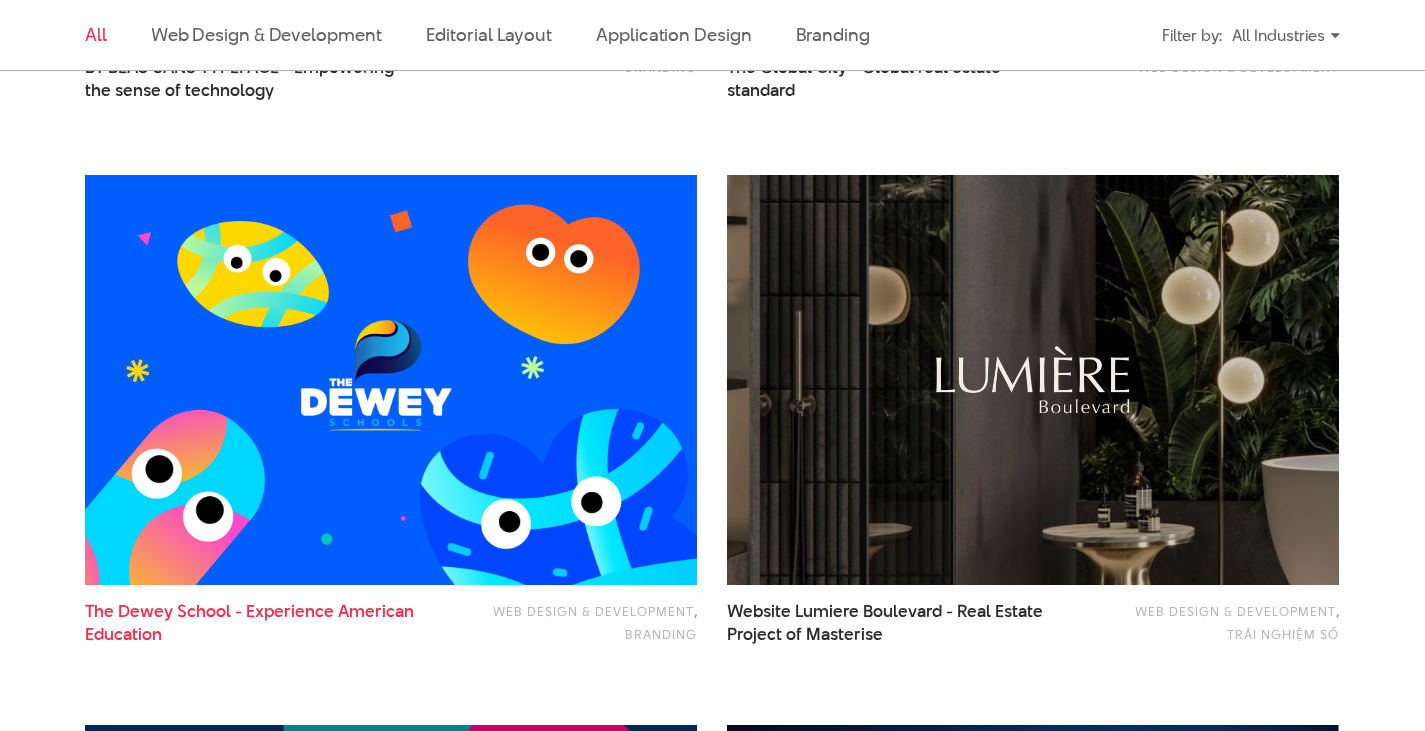 click on "The [SCHOOL_NAME] - Experience American Education" at bounding box center [253, 623] 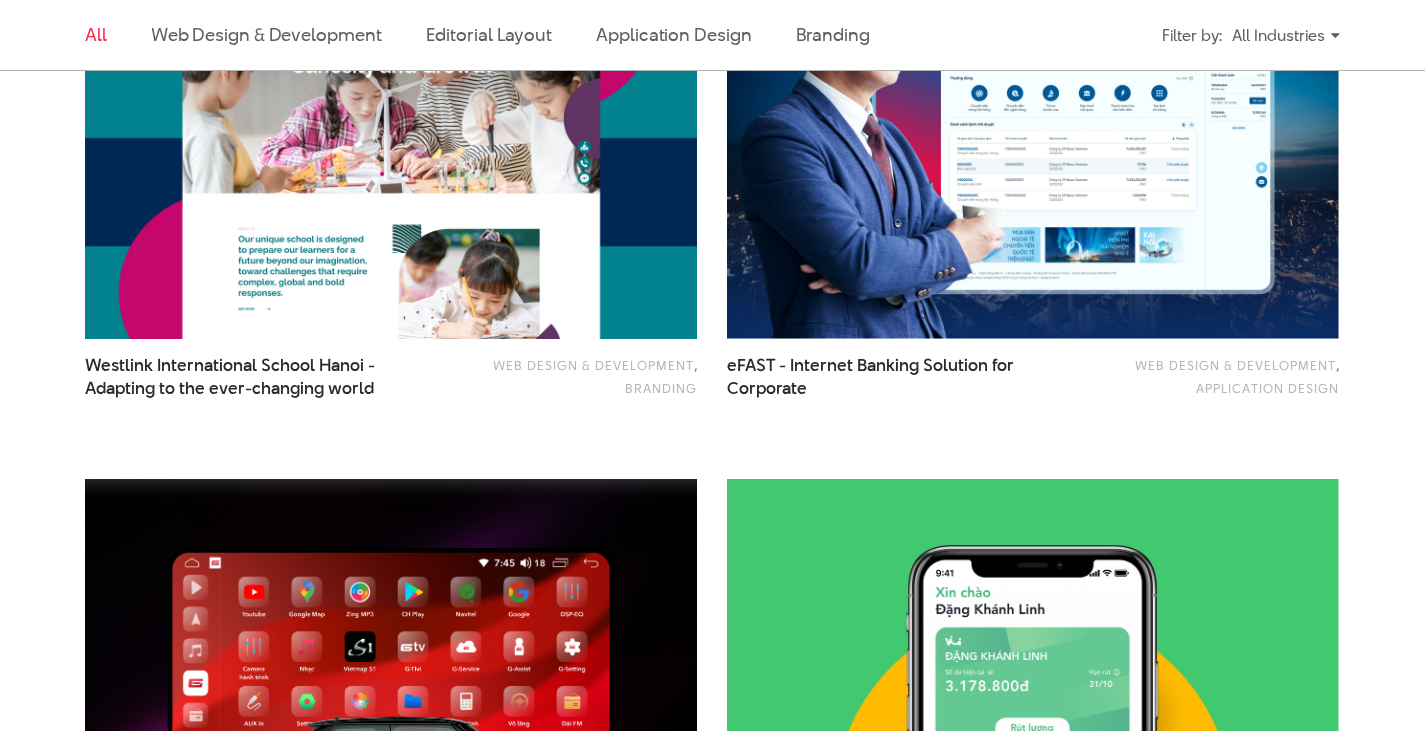 scroll, scrollTop: 1900, scrollLeft: 0, axis: vertical 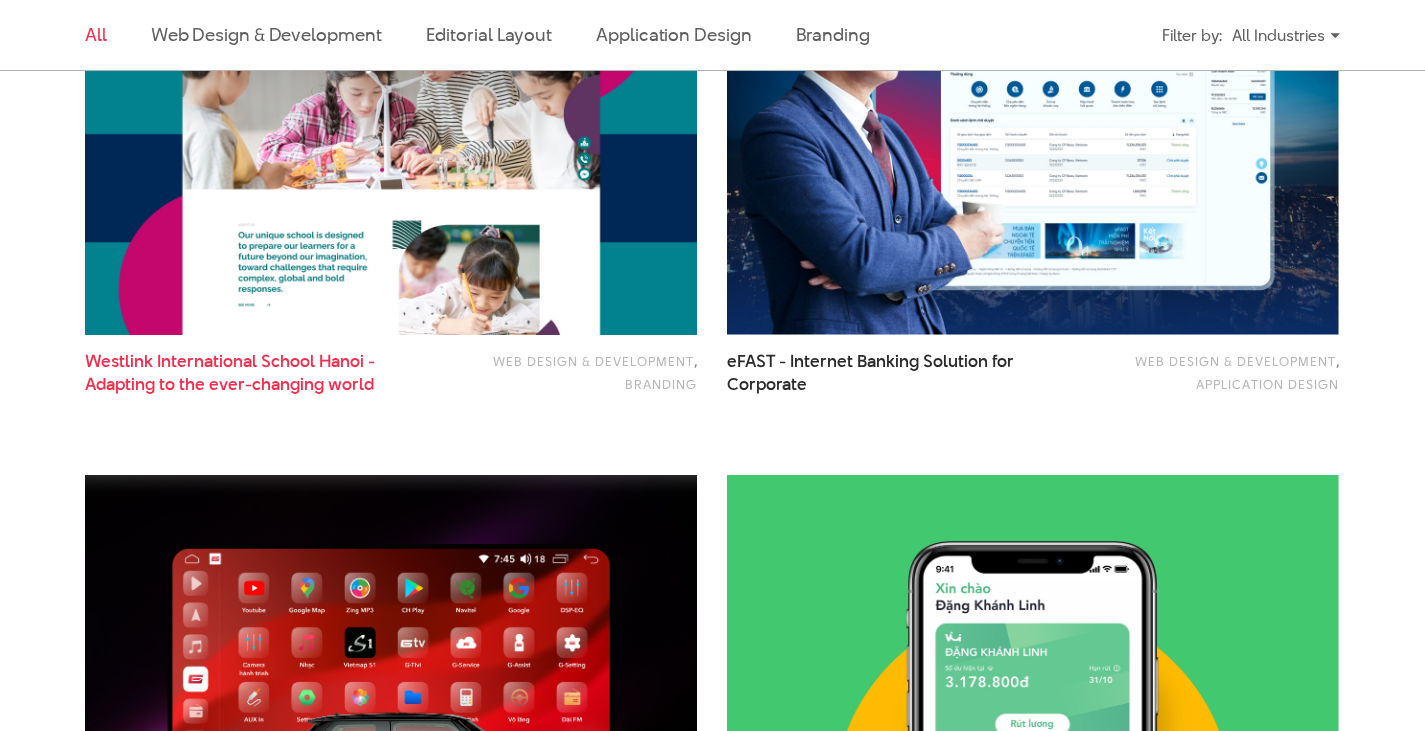 click on "Westlink International School Hanoi -  Adapting to the ever-changing world" at bounding box center [253, 373] 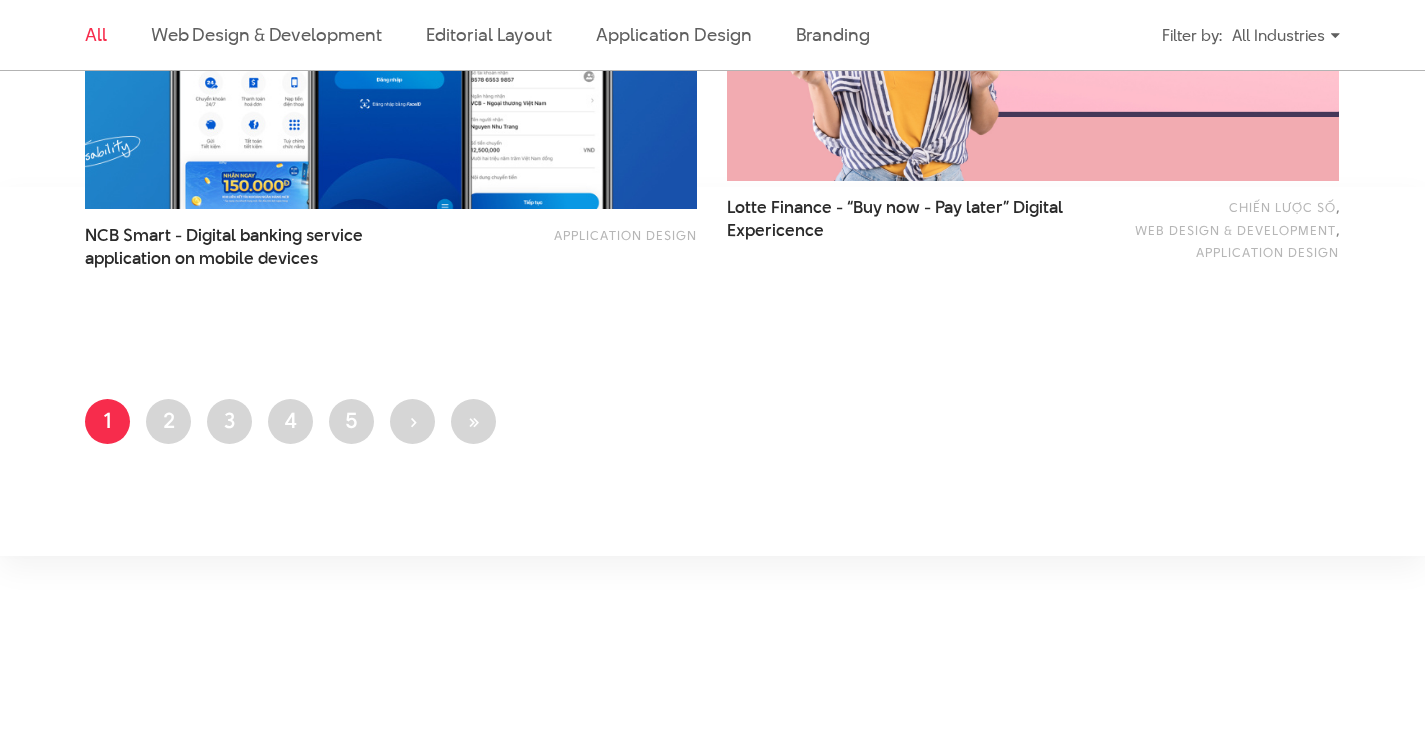 scroll, scrollTop: 3700, scrollLeft: 0, axis: vertical 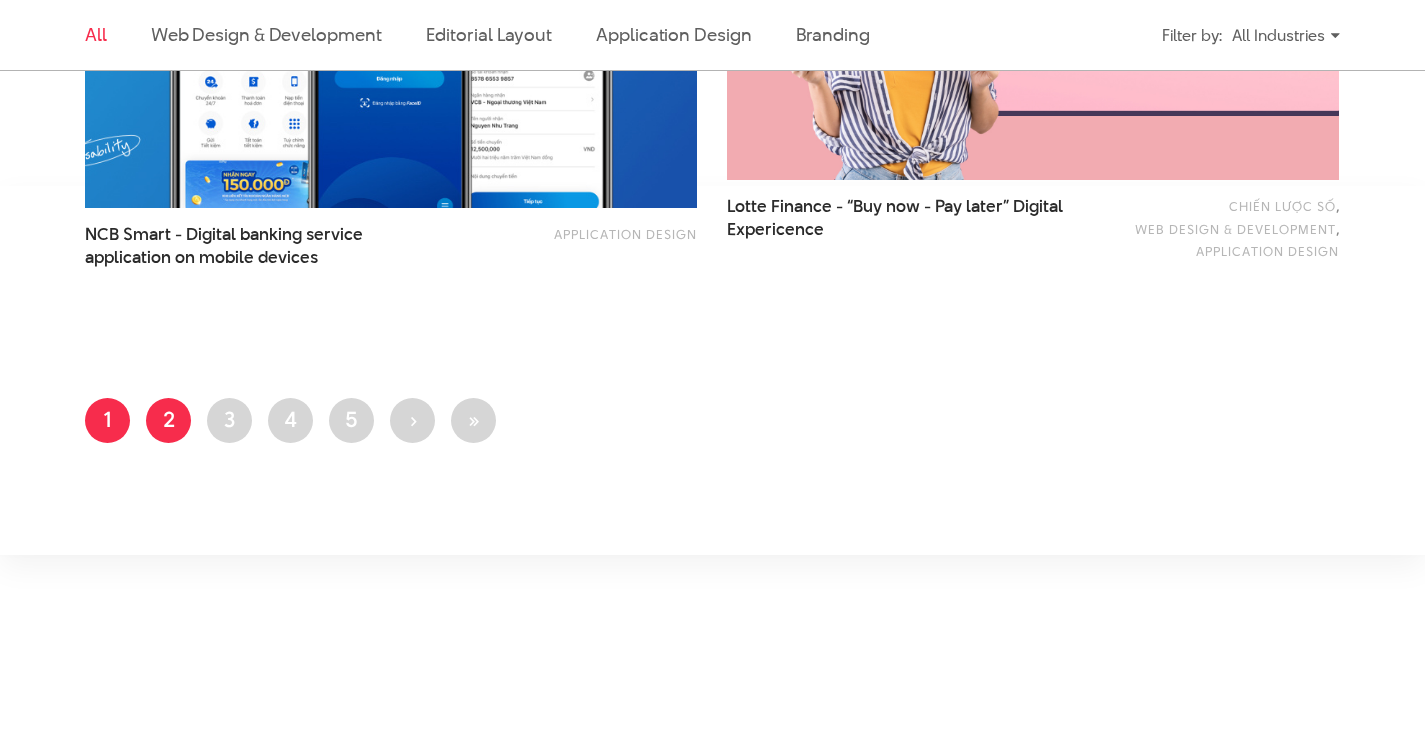 click on "Page
2" at bounding box center (168, 420) 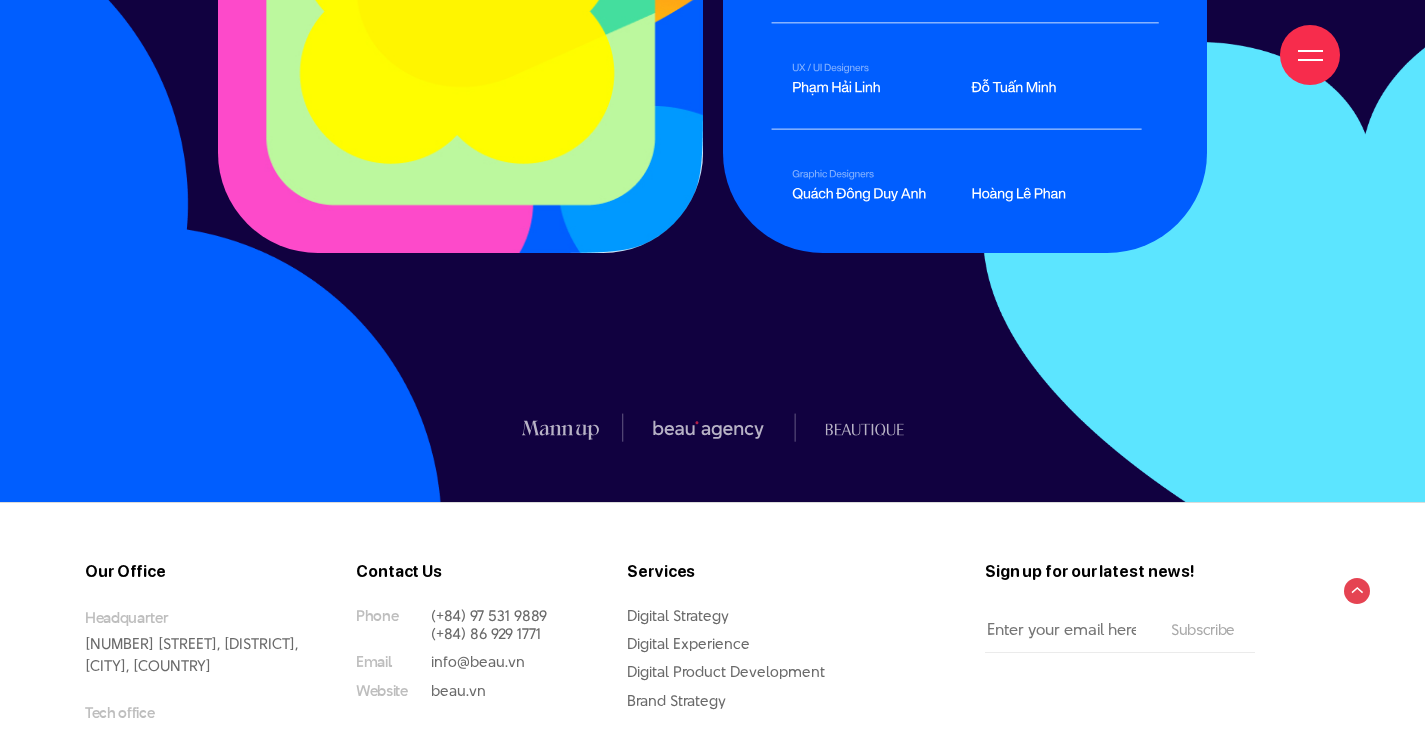 scroll, scrollTop: 25271, scrollLeft: 0, axis: vertical 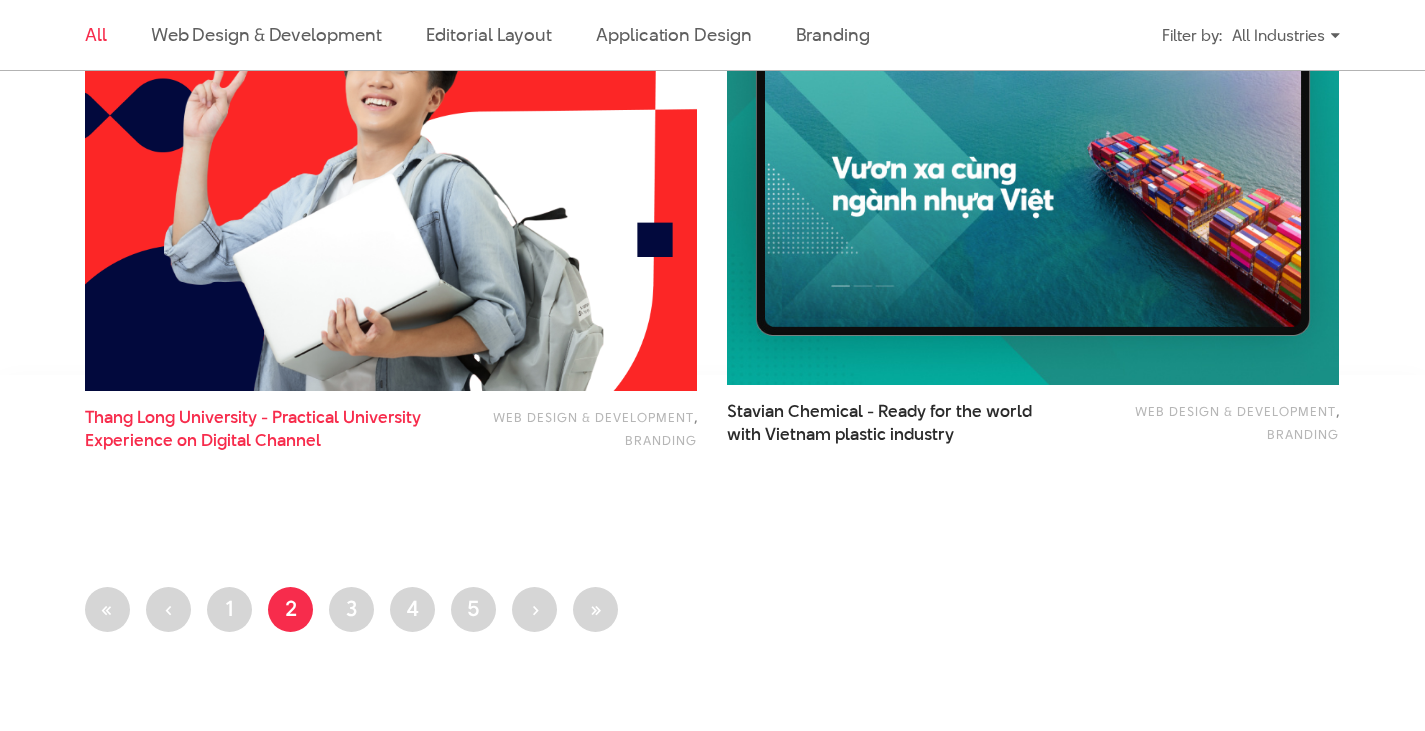 click on "Thang Long University - Practical University  Experience on Digital Channel" at bounding box center [253, 429] 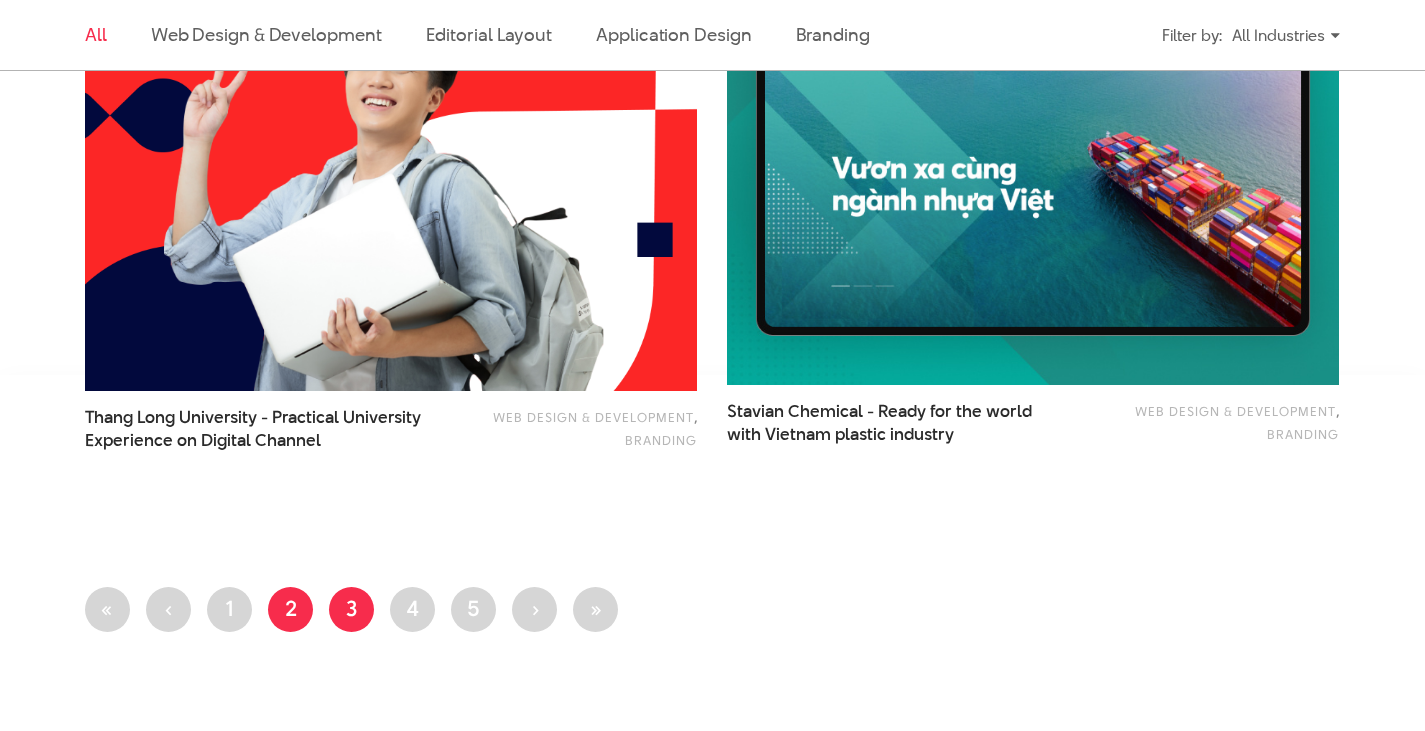 click on "Page
3" at bounding box center [351, 609] 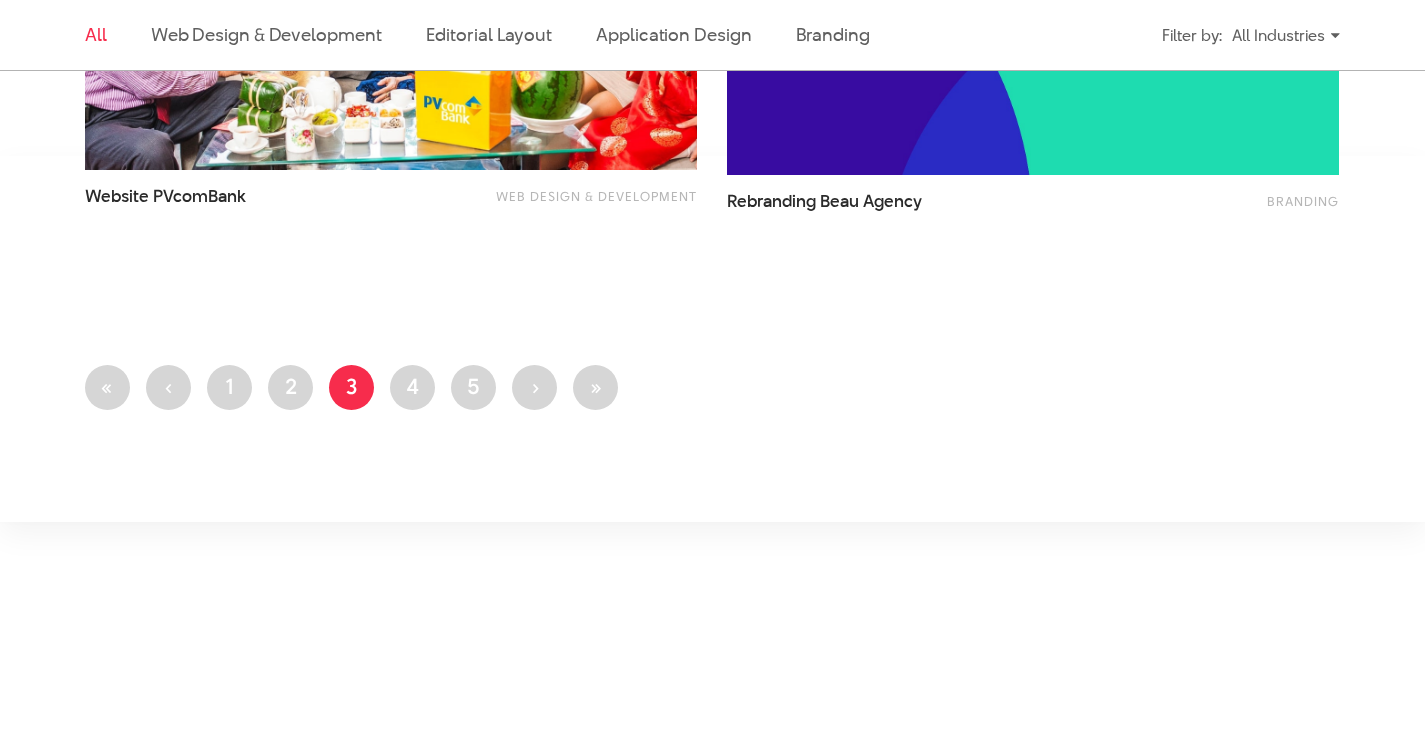 scroll, scrollTop: 3700, scrollLeft: 0, axis: vertical 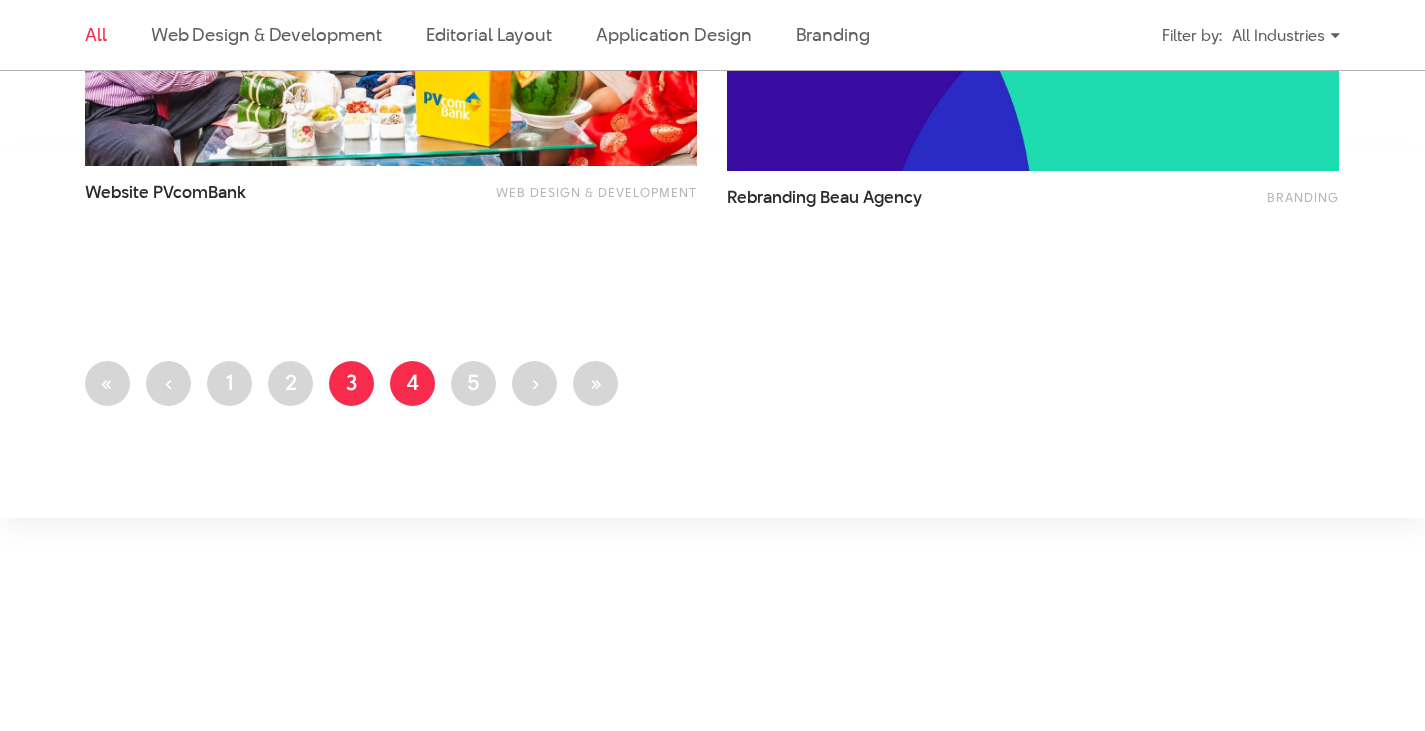 click on "Page
4" at bounding box center (412, 383) 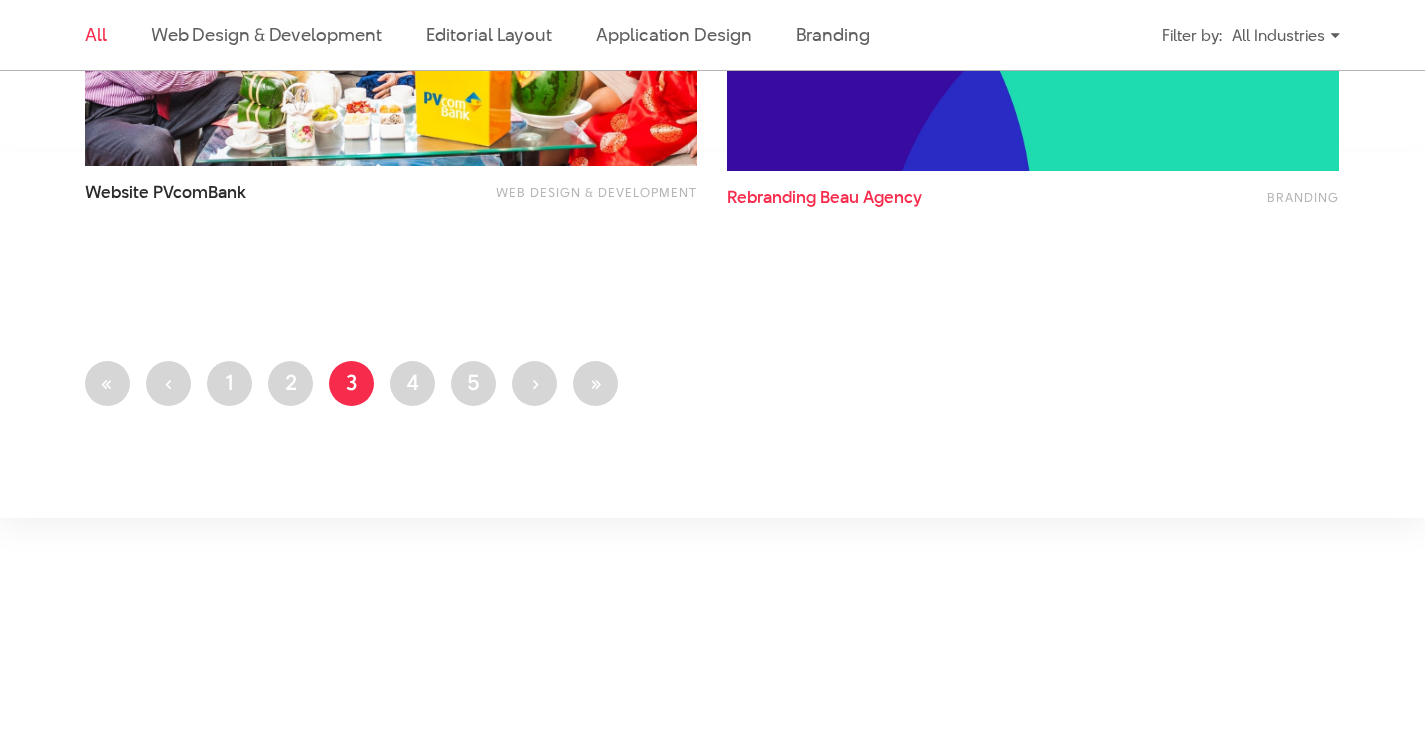 click on "Rebranding   [LAST]   Agency" at bounding box center (895, 209) 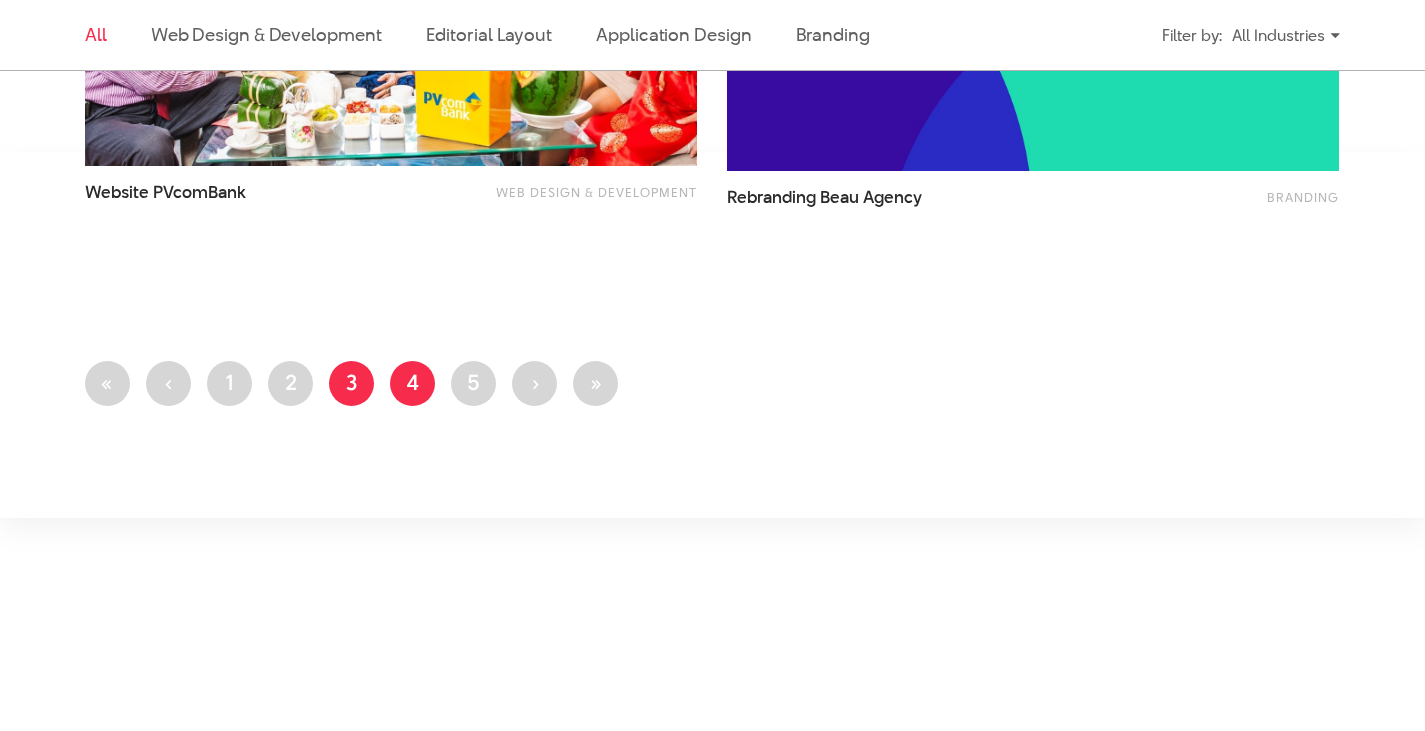 click on "Page
4" at bounding box center (412, 383) 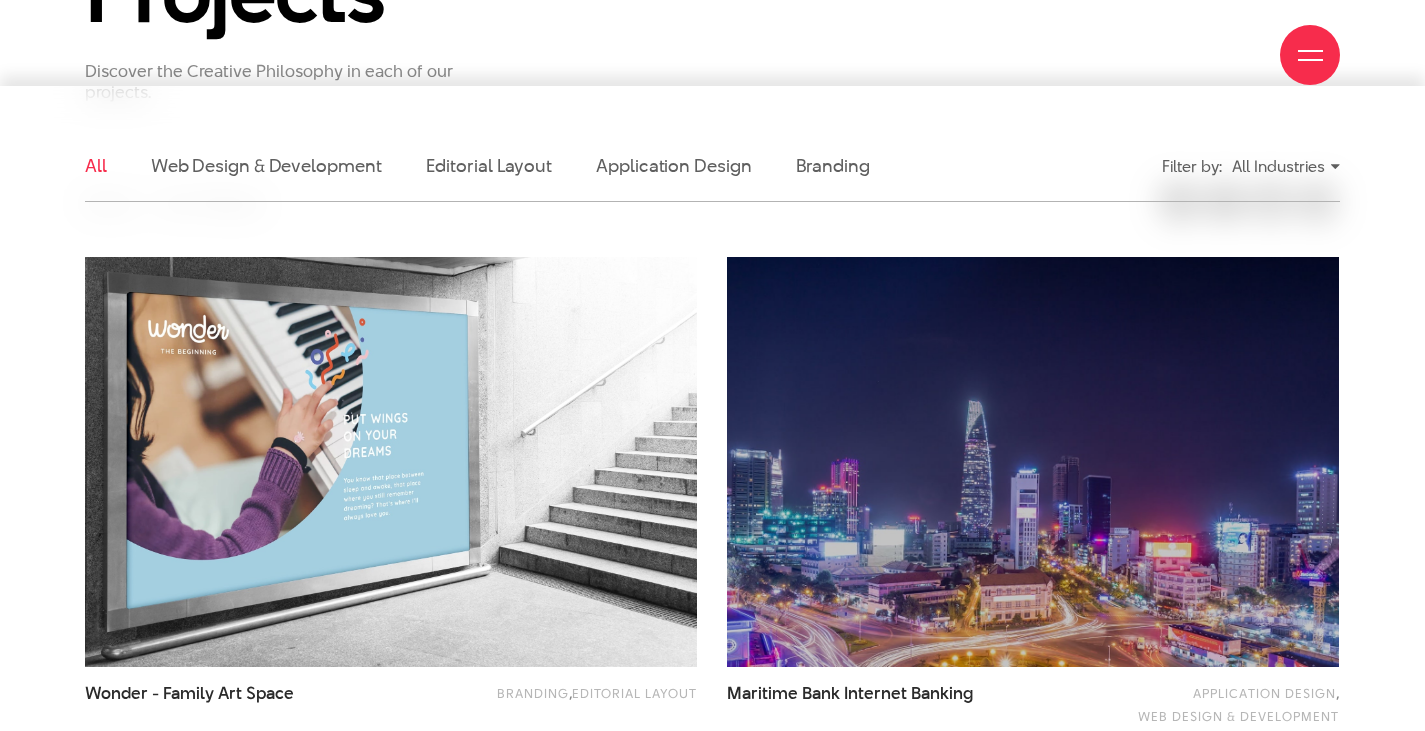 scroll, scrollTop: 500, scrollLeft: 0, axis: vertical 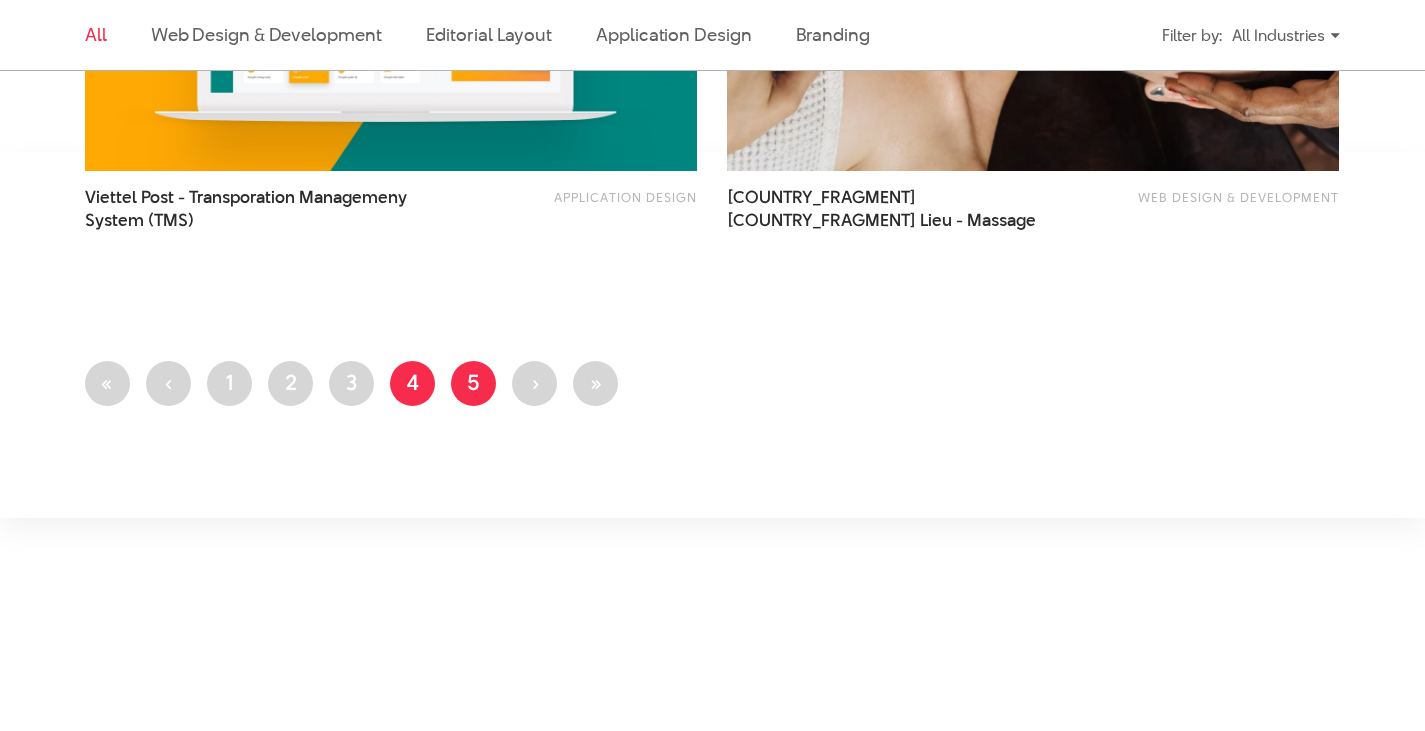 click on "Page
5" at bounding box center (473, 383) 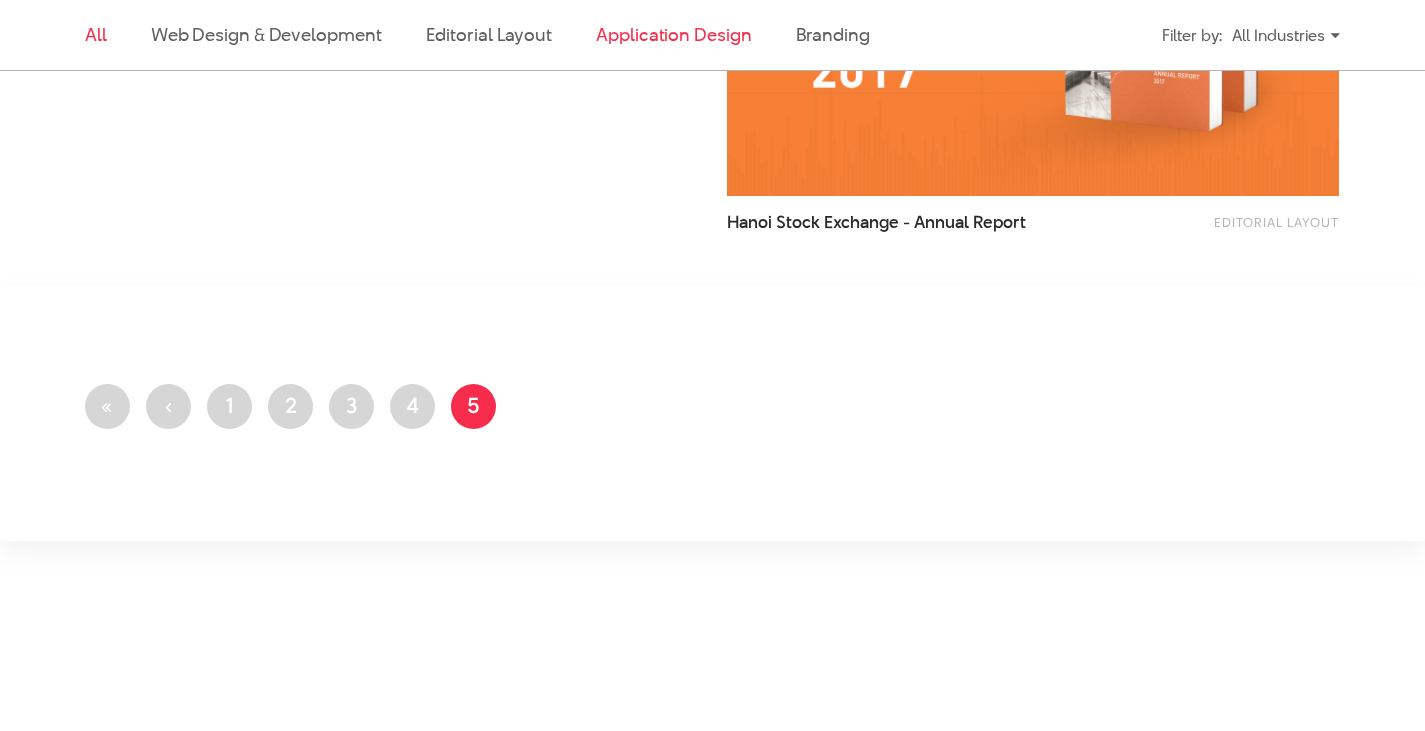 scroll, scrollTop: 2900, scrollLeft: 0, axis: vertical 